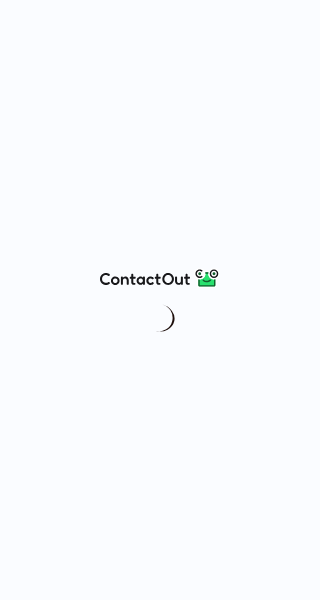 scroll, scrollTop: 0, scrollLeft: 0, axis: both 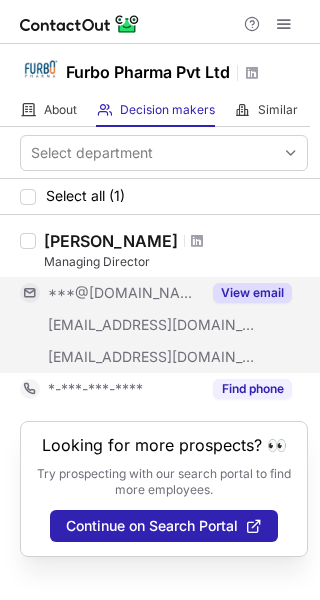 click on "View email" at bounding box center (252, 293) 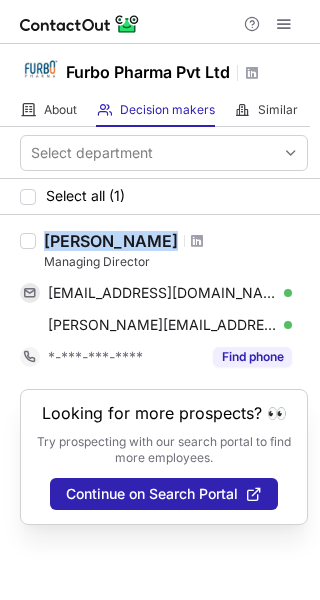 drag, startPoint x: 46, startPoint y: 238, endPoint x: 140, endPoint y: 243, distance: 94.13288 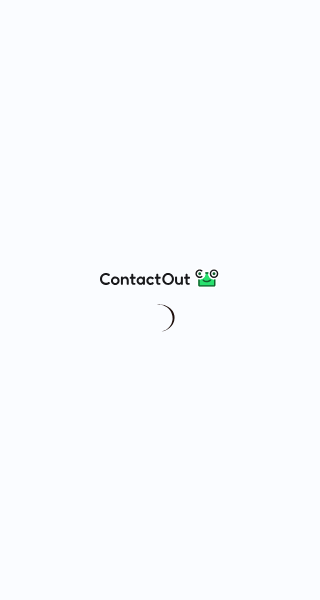 scroll, scrollTop: 0, scrollLeft: 0, axis: both 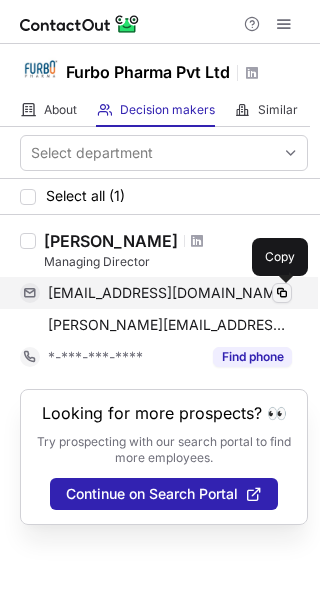 click at bounding box center (282, 293) 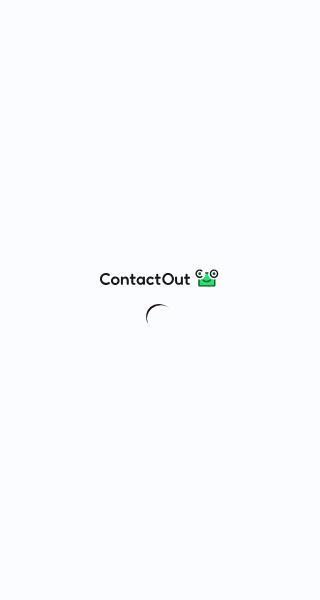scroll, scrollTop: 0, scrollLeft: 0, axis: both 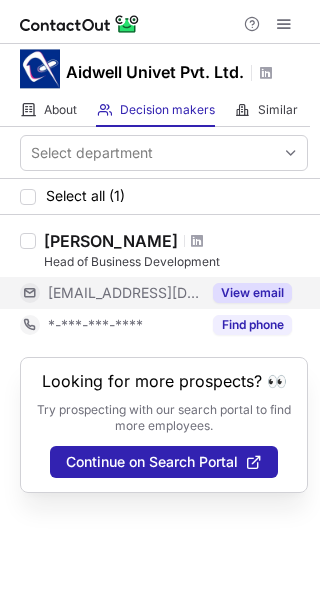 click on "View email" at bounding box center [252, 293] 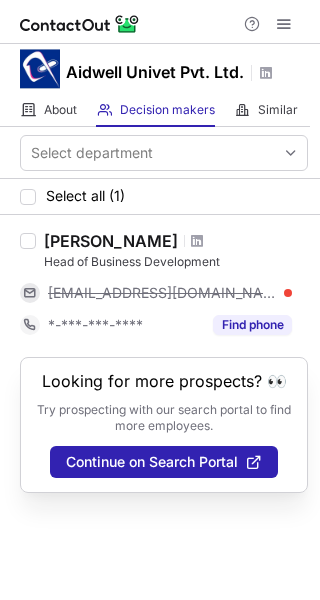 drag, startPoint x: 43, startPoint y: 244, endPoint x: 196, endPoint y: 247, distance: 153.0294 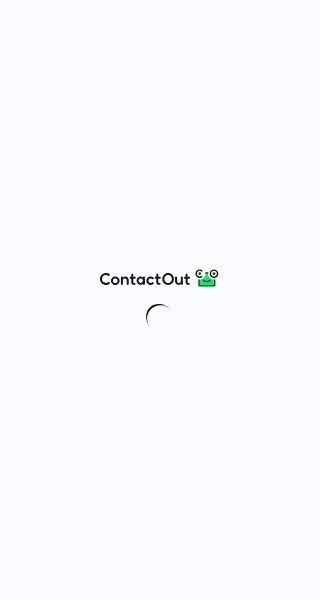 scroll, scrollTop: 0, scrollLeft: 0, axis: both 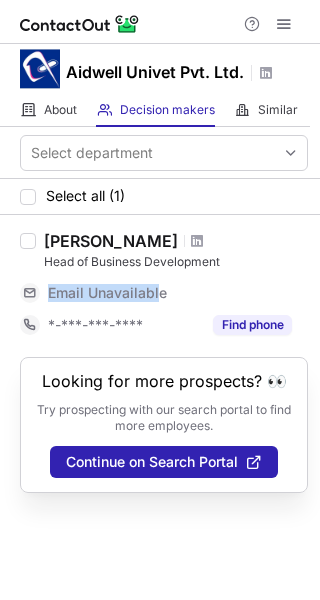 drag, startPoint x: 52, startPoint y: 295, endPoint x: 160, endPoint y: 286, distance: 108.37435 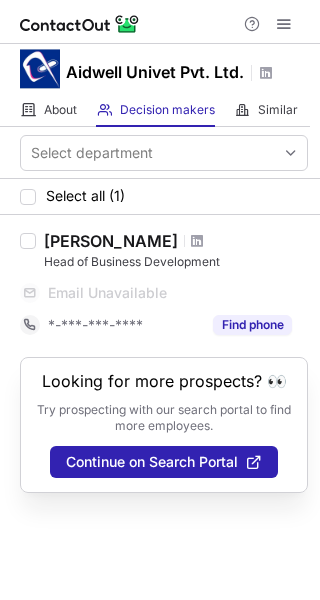click on "Email Unavailable" at bounding box center (148, 293) 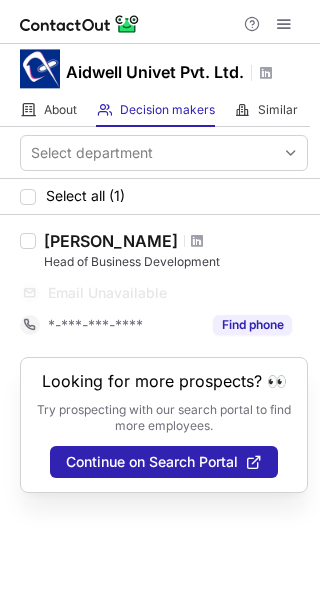 click on "Email Unavailable" at bounding box center (148, 293) 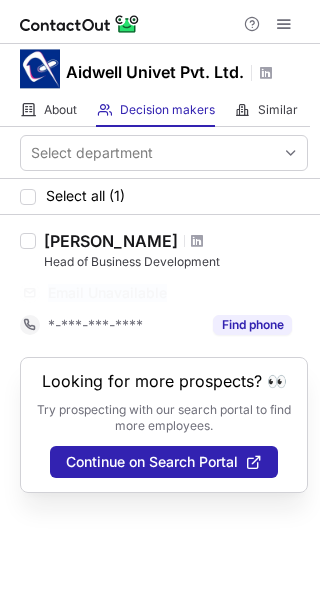click on "Email Unavailable" at bounding box center (148, 293) 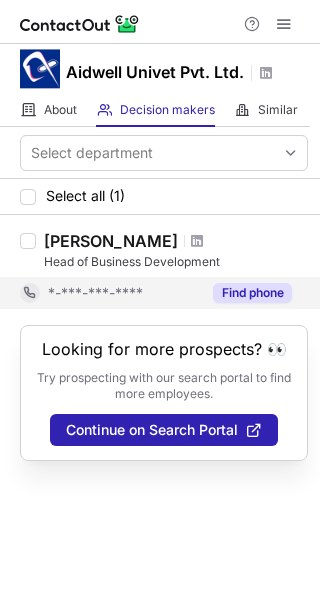 click on "Find phone" at bounding box center [252, 293] 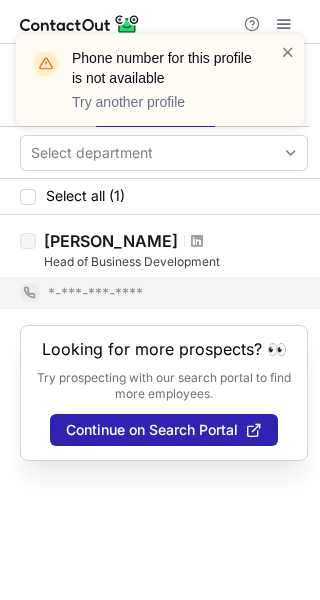 click on "*-***-***-****" at bounding box center [170, 293] 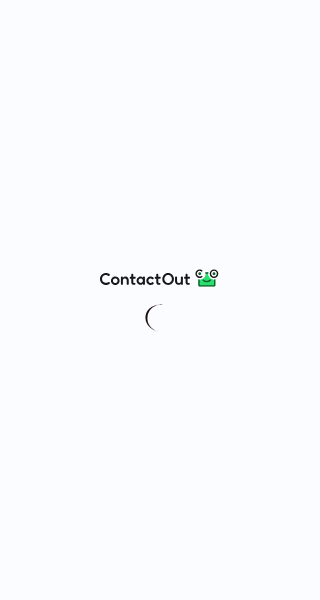 scroll, scrollTop: 0, scrollLeft: 0, axis: both 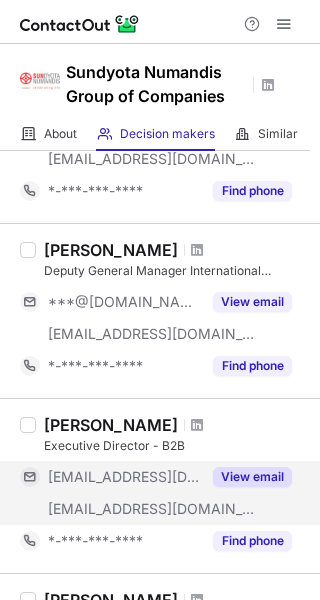 click on "View email" at bounding box center (252, 477) 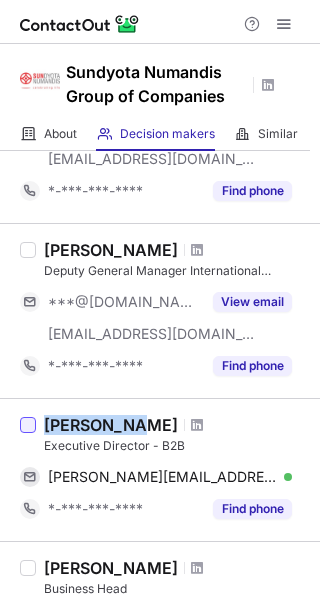 drag, startPoint x: 125, startPoint y: 424, endPoint x: 26, endPoint y: 428, distance: 99.08077 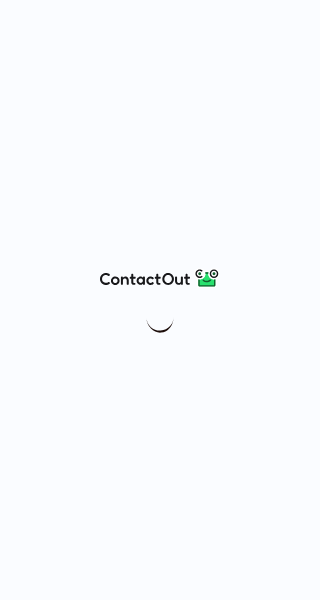 scroll, scrollTop: 0, scrollLeft: 0, axis: both 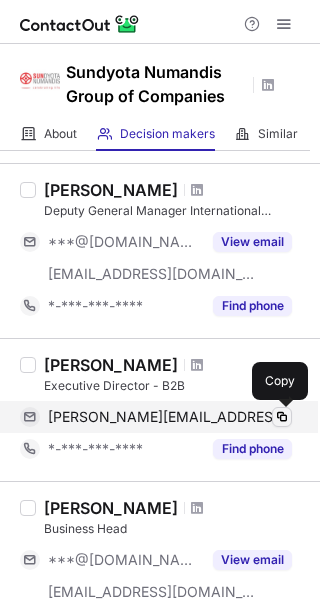 click at bounding box center (282, 417) 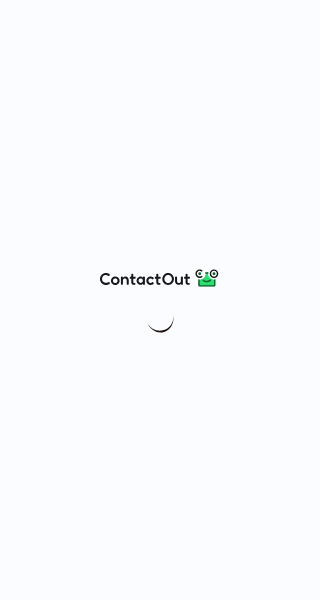 scroll, scrollTop: 0, scrollLeft: 0, axis: both 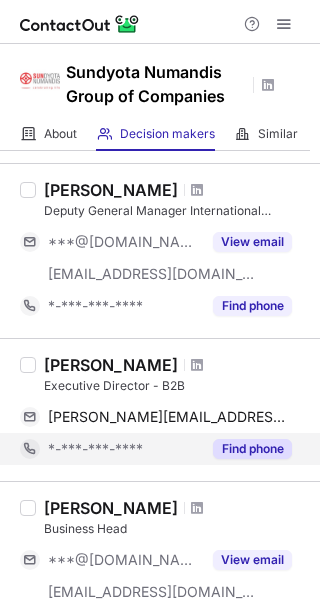 click on "Find phone" at bounding box center [252, 449] 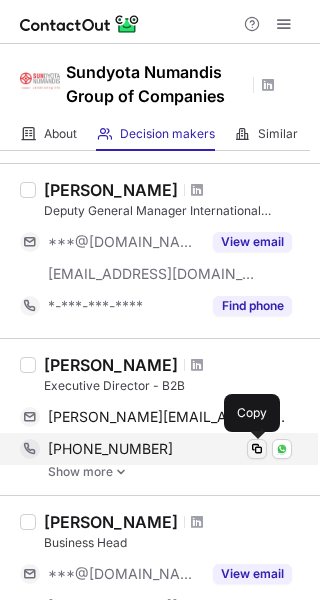 click at bounding box center (257, 449) 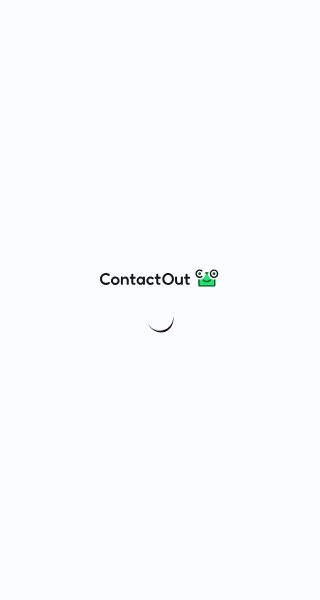 scroll, scrollTop: 0, scrollLeft: 0, axis: both 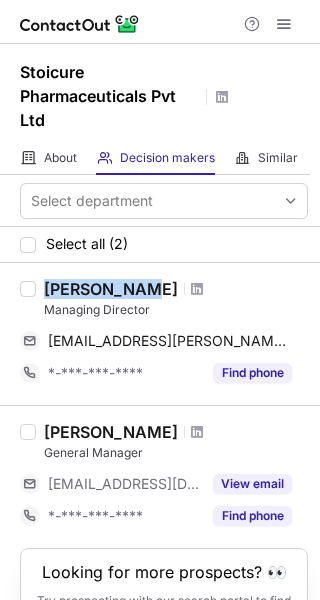 drag, startPoint x: 45, startPoint y: 286, endPoint x: 128, endPoint y: 289, distance: 83.0542 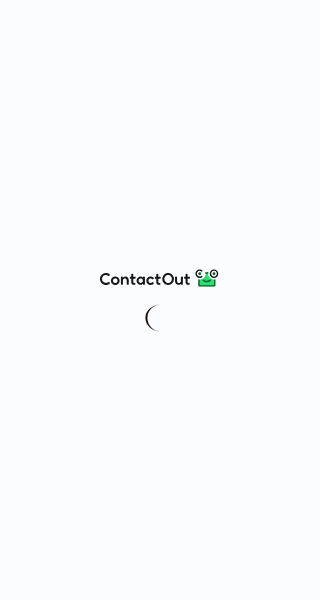 scroll, scrollTop: 0, scrollLeft: 0, axis: both 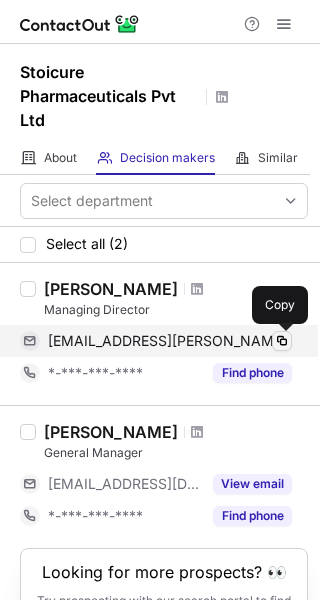 click at bounding box center [282, 341] 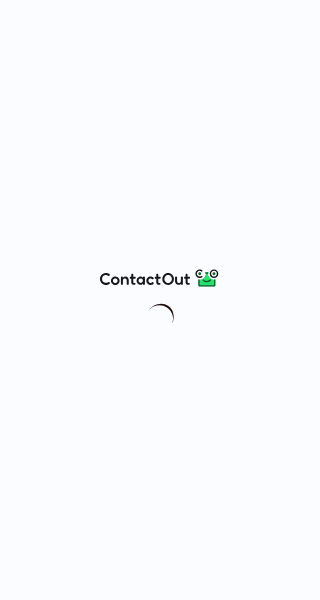 scroll, scrollTop: 0, scrollLeft: 0, axis: both 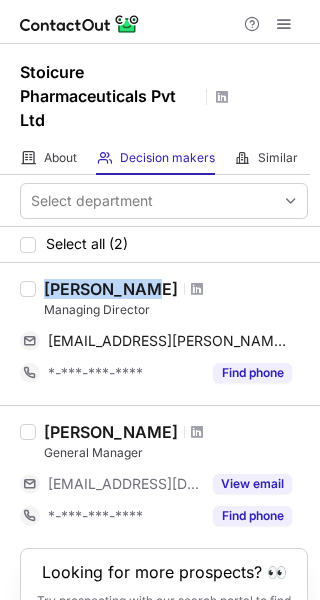drag, startPoint x: 45, startPoint y: 285, endPoint x: 127, endPoint y: 293, distance: 82.38932 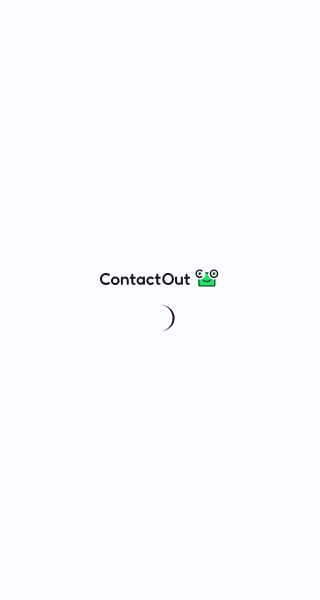 scroll, scrollTop: 0, scrollLeft: 0, axis: both 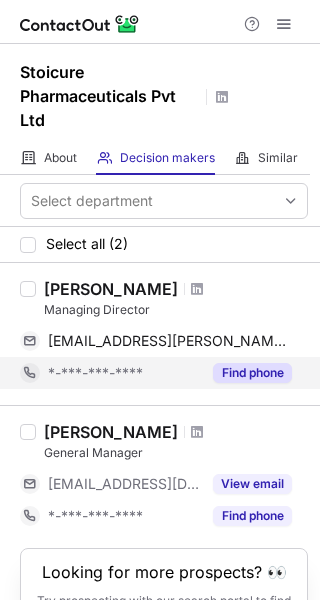 click on "Find phone" at bounding box center [252, 373] 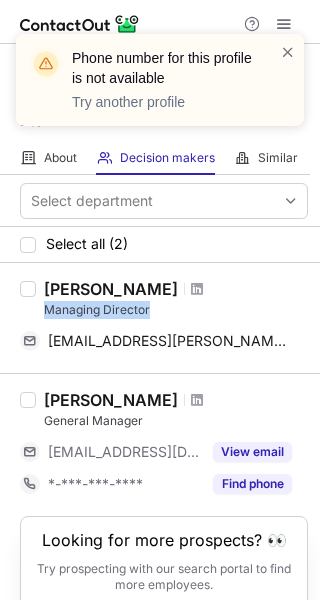 drag, startPoint x: 42, startPoint y: 310, endPoint x: 167, endPoint y: 317, distance: 125.19585 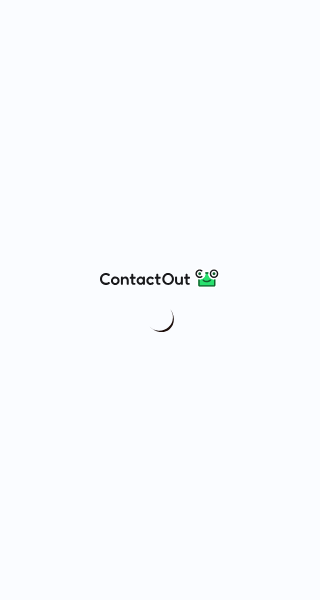 scroll, scrollTop: 0, scrollLeft: 0, axis: both 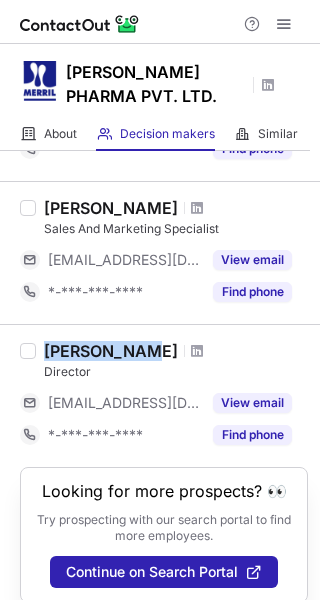 drag, startPoint x: 47, startPoint y: 346, endPoint x: 128, endPoint y: 351, distance: 81.154175 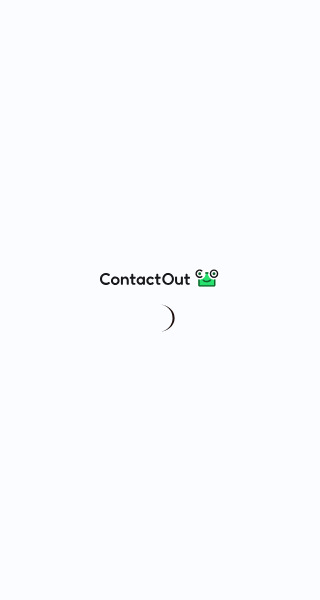scroll, scrollTop: 0, scrollLeft: 0, axis: both 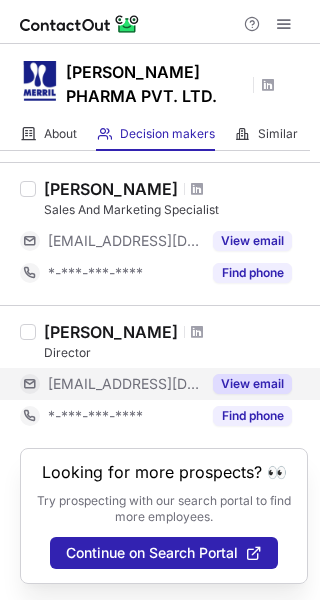 click on "View email" at bounding box center (252, 384) 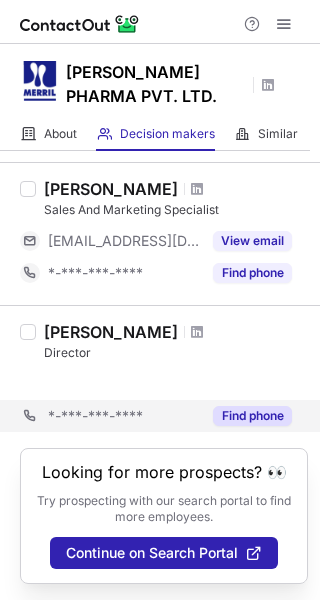 scroll, scrollTop: 187, scrollLeft: 0, axis: vertical 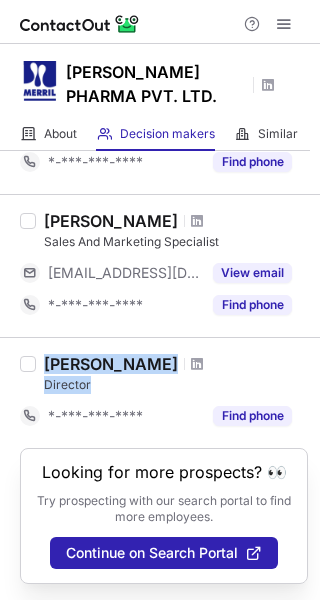 drag, startPoint x: 101, startPoint y: 384, endPoint x: 21, endPoint y: 381, distance: 80.05623 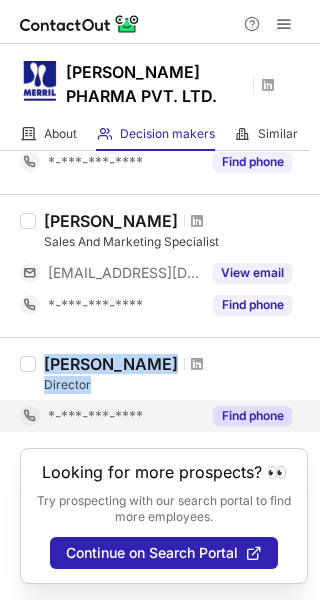 drag, startPoint x: 175, startPoint y: 376, endPoint x: 97, endPoint y: 404, distance: 82.8734 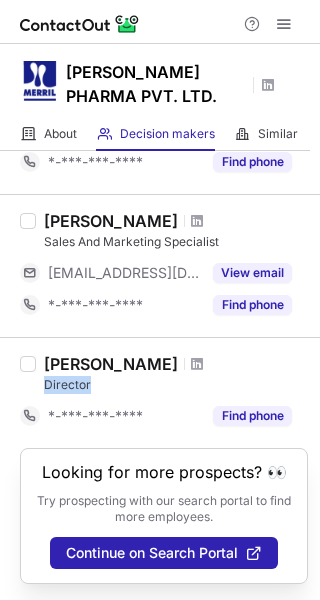 drag, startPoint x: 105, startPoint y: 385, endPoint x: 42, endPoint y: 385, distance: 63 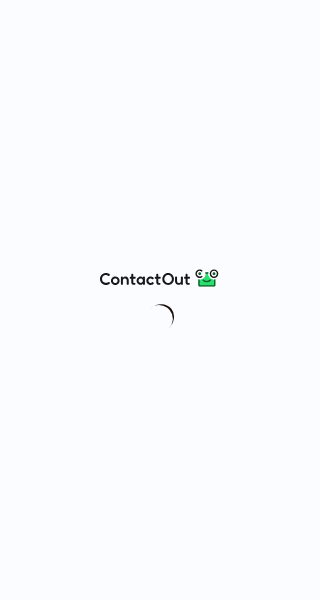 scroll, scrollTop: 0, scrollLeft: 0, axis: both 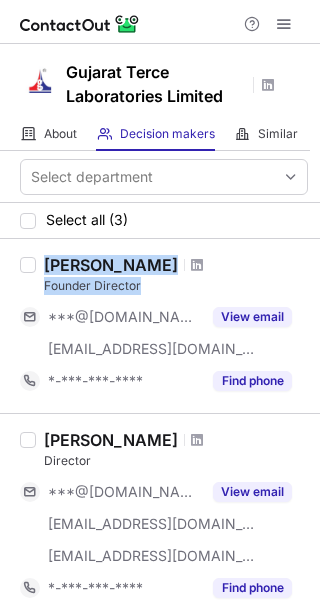 drag, startPoint x: 43, startPoint y: 266, endPoint x: 184, endPoint y: 276, distance: 141.35417 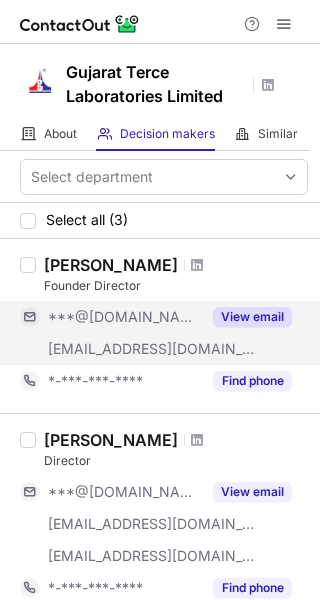 click on "***@[DOMAIN_NAME]" at bounding box center [124, 317] 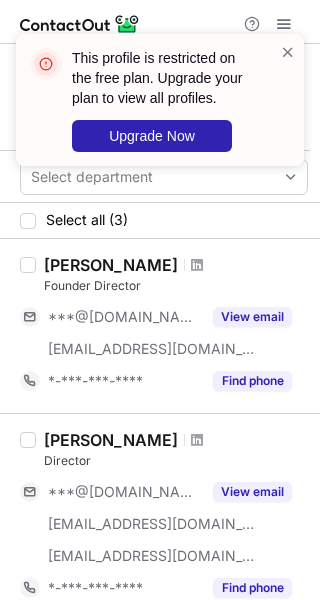 drag, startPoint x: 43, startPoint y: 259, endPoint x: 188, endPoint y: 261, distance: 145.0138 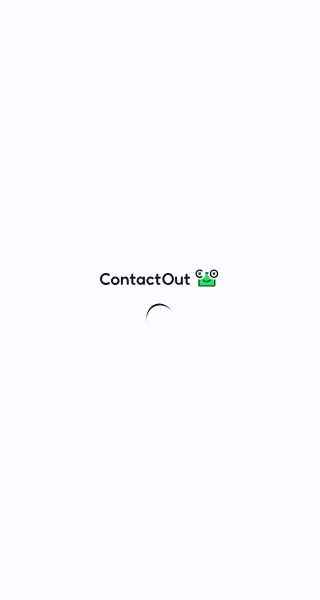 scroll, scrollTop: 0, scrollLeft: 0, axis: both 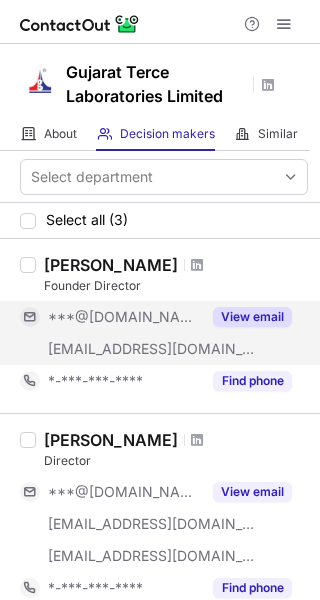 click on "View email" at bounding box center (252, 317) 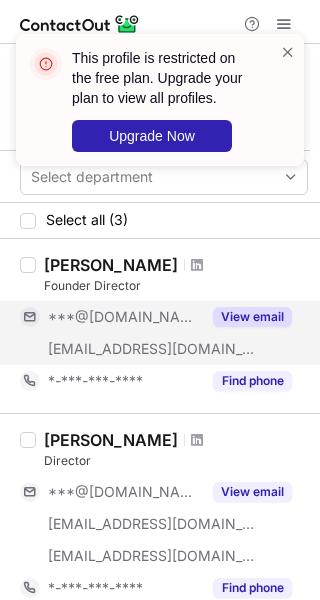 click on "View email" at bounding box center [252, 317] 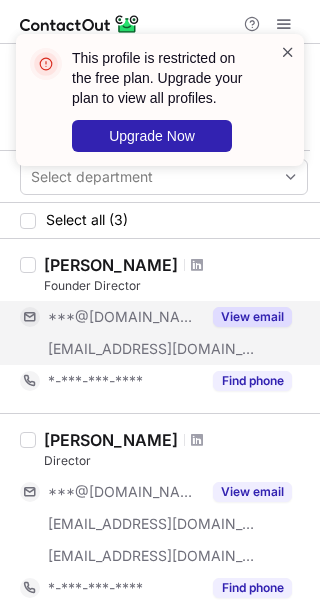 click at bounding box center [288, 52] 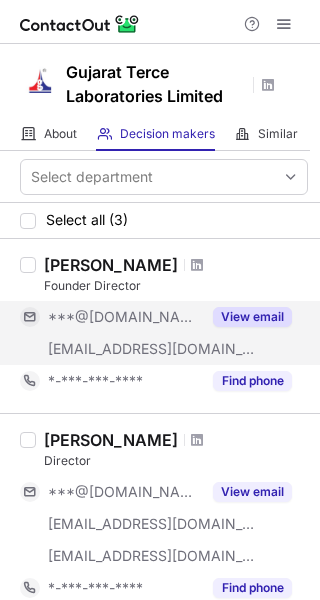 click on "View email" at bounding box center (252, 317) 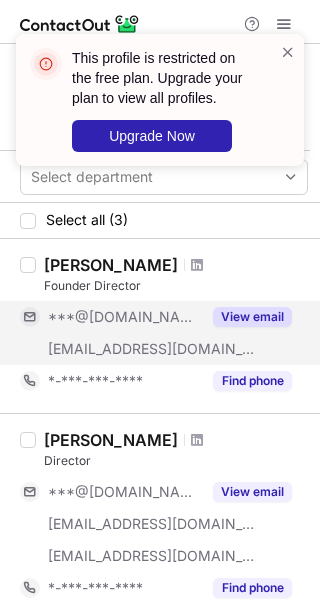 click on "View email" at bounding box center (246, 317) 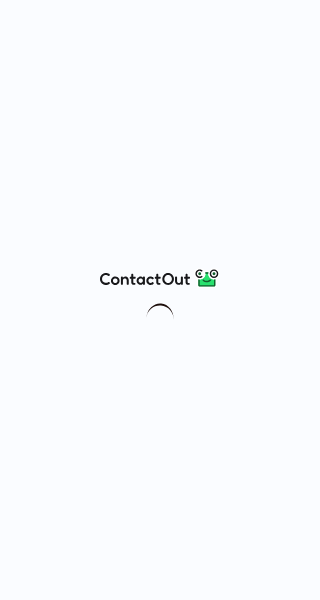 scroll, scrollTop: 0, scrollLeft: 0, axis: both 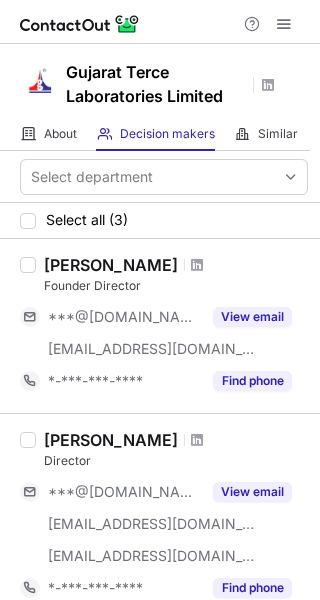 drag, startPoint x: 161, startPoint y: 441, endPoint x: 40, endPoint y: 439, distance: 121.016525 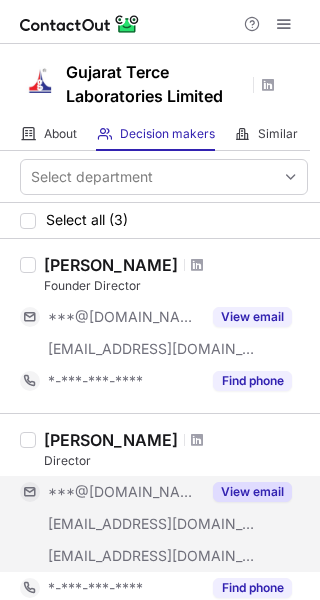 click on "View email" at bounding box center [252, 492] 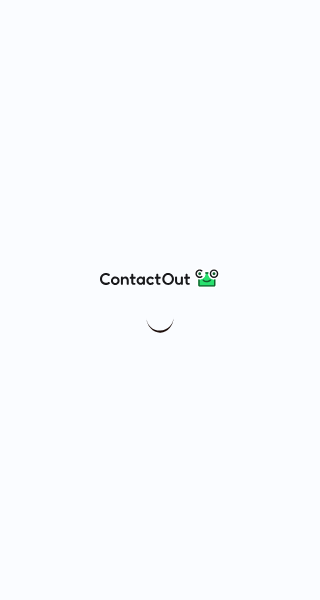 scroll, scrollTop: 0, scrollLeft: 0, axis: both 